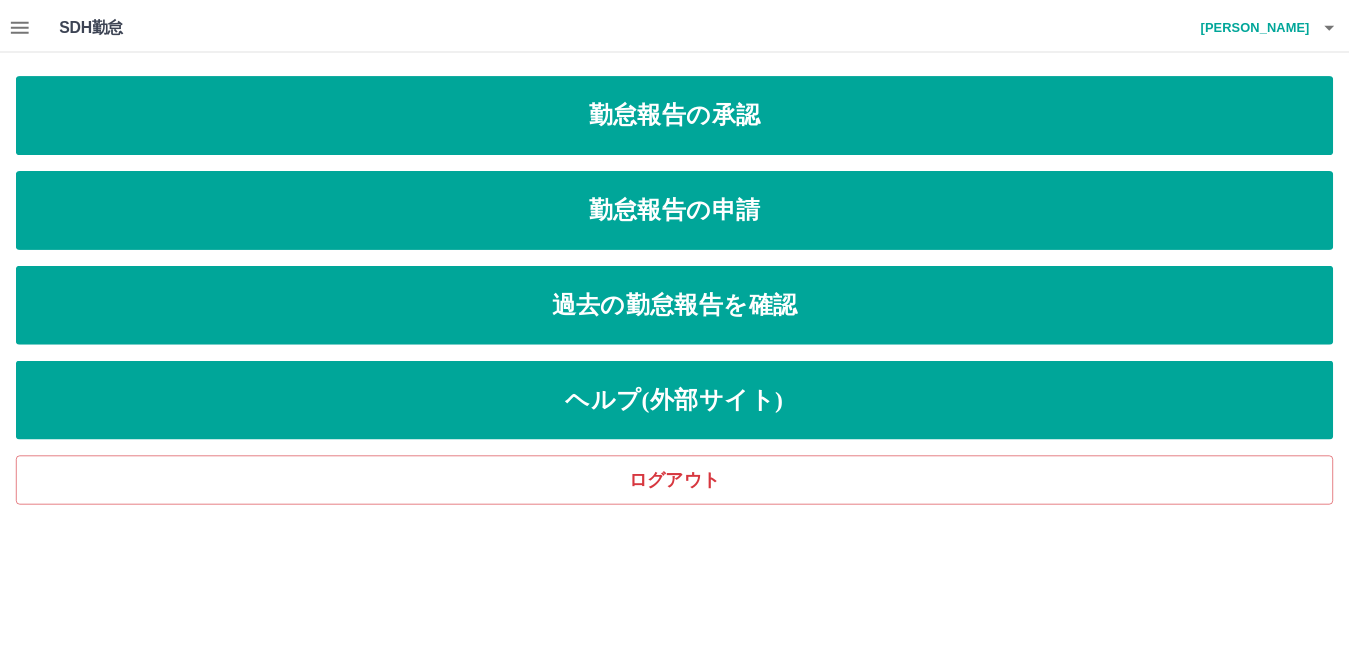 scroll, scrollTop: 0, scrollLeft: 0, axis: both 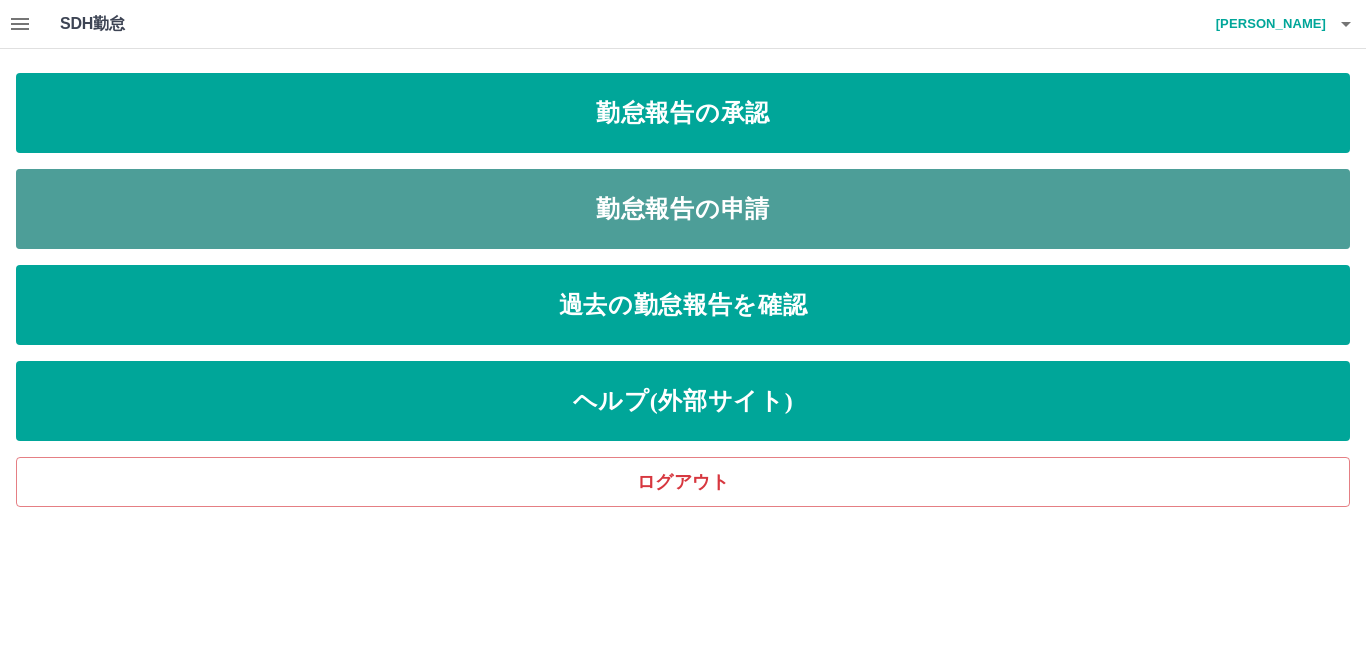 click on "勤怠報告の申請" at bounding box center [683, 209] 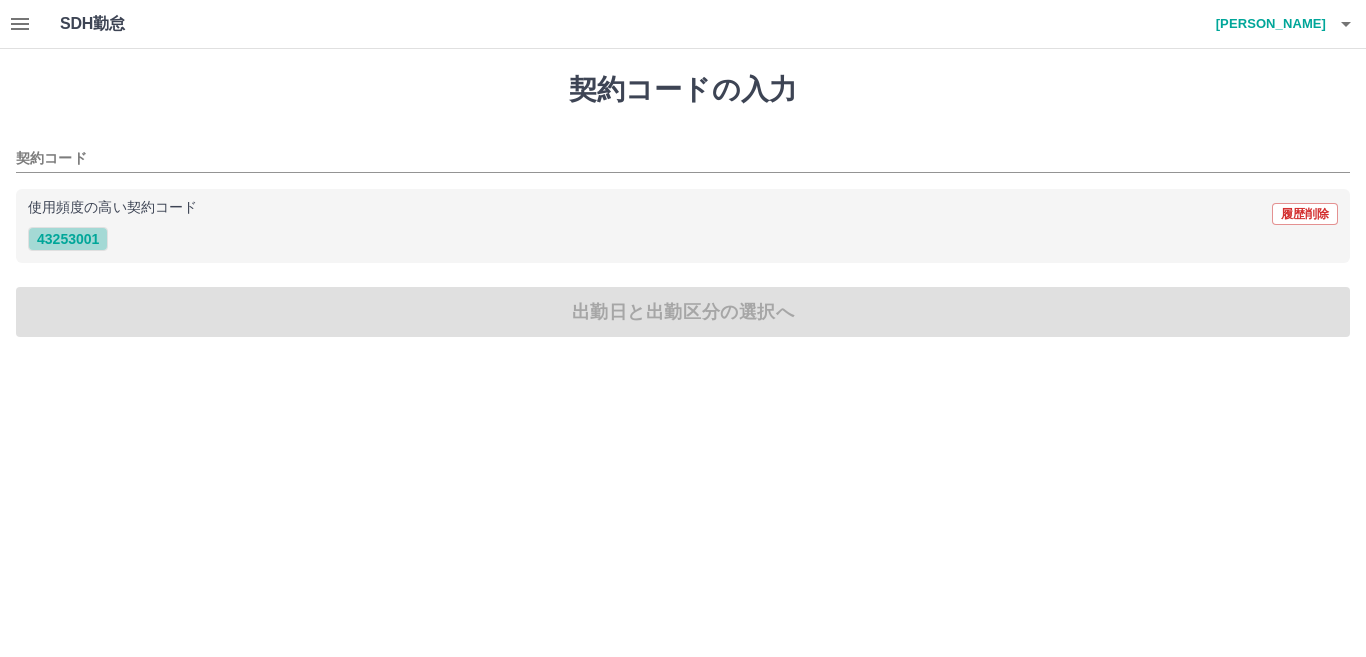 click on "43253001" at bounding box center [68, 239] 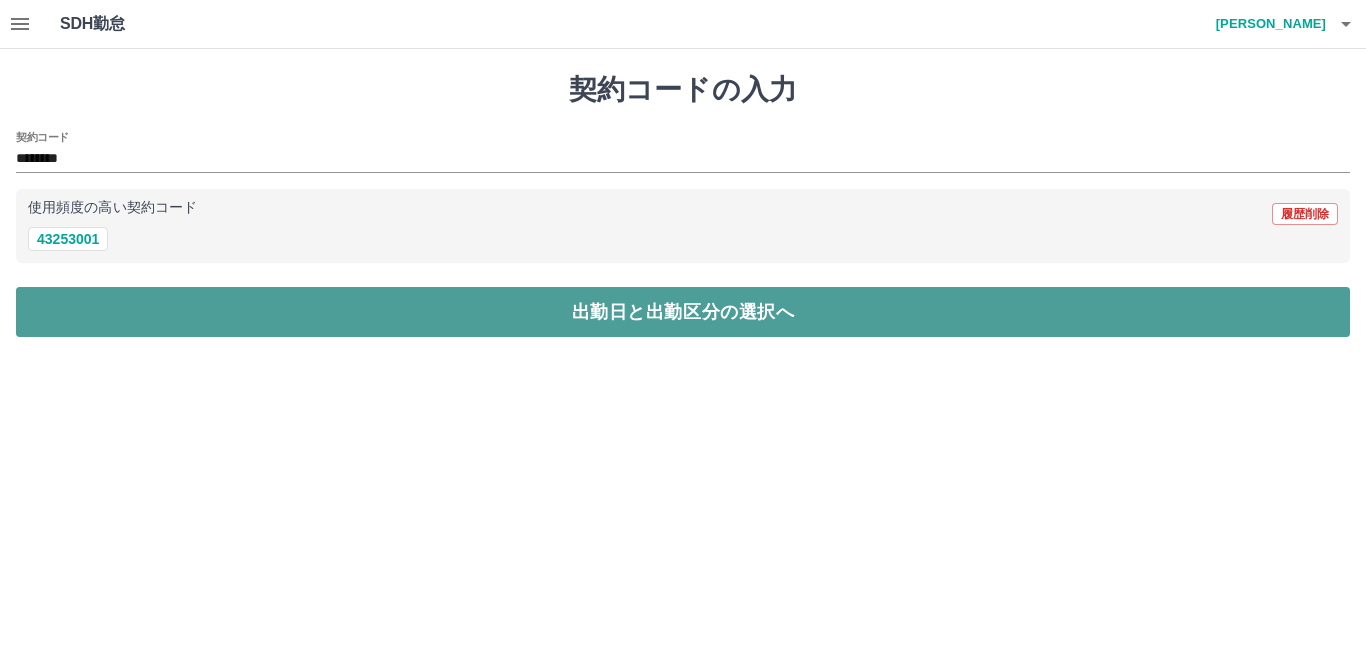 click on "出勤日と出勤区分の選択へ" at bounding box center [683, 312] 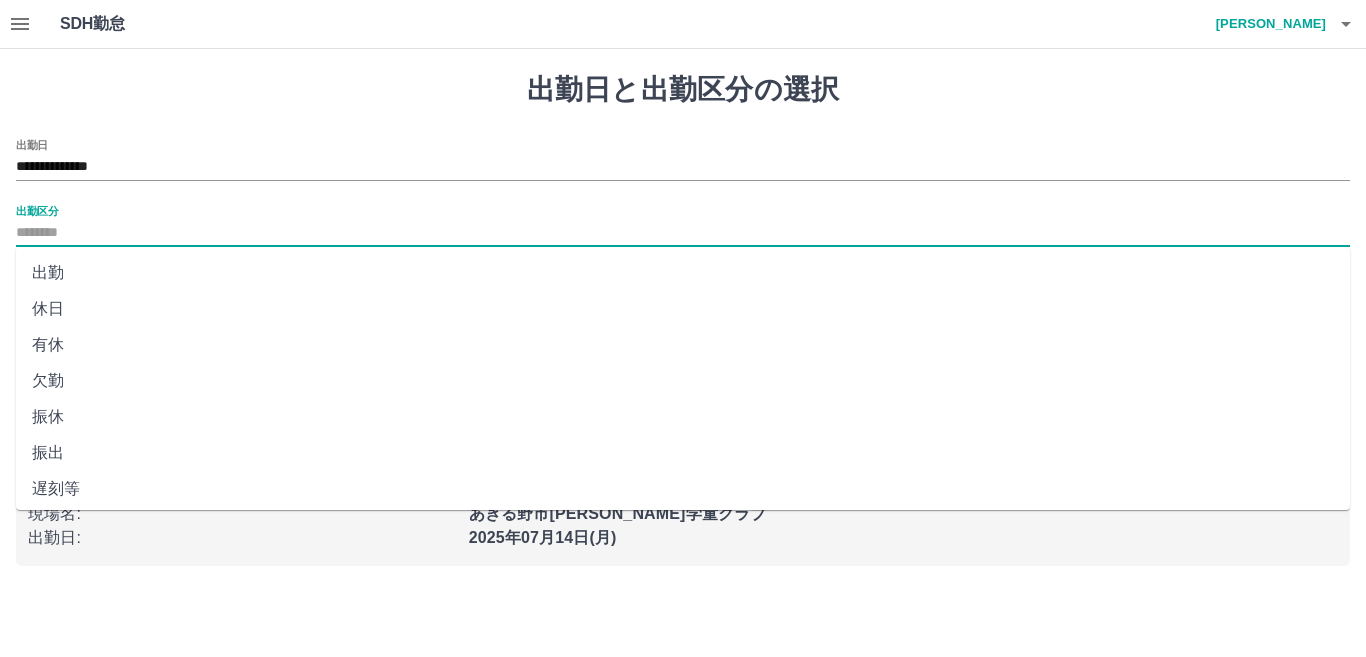 click on "出勤区分" at bounding box center (683, 233) 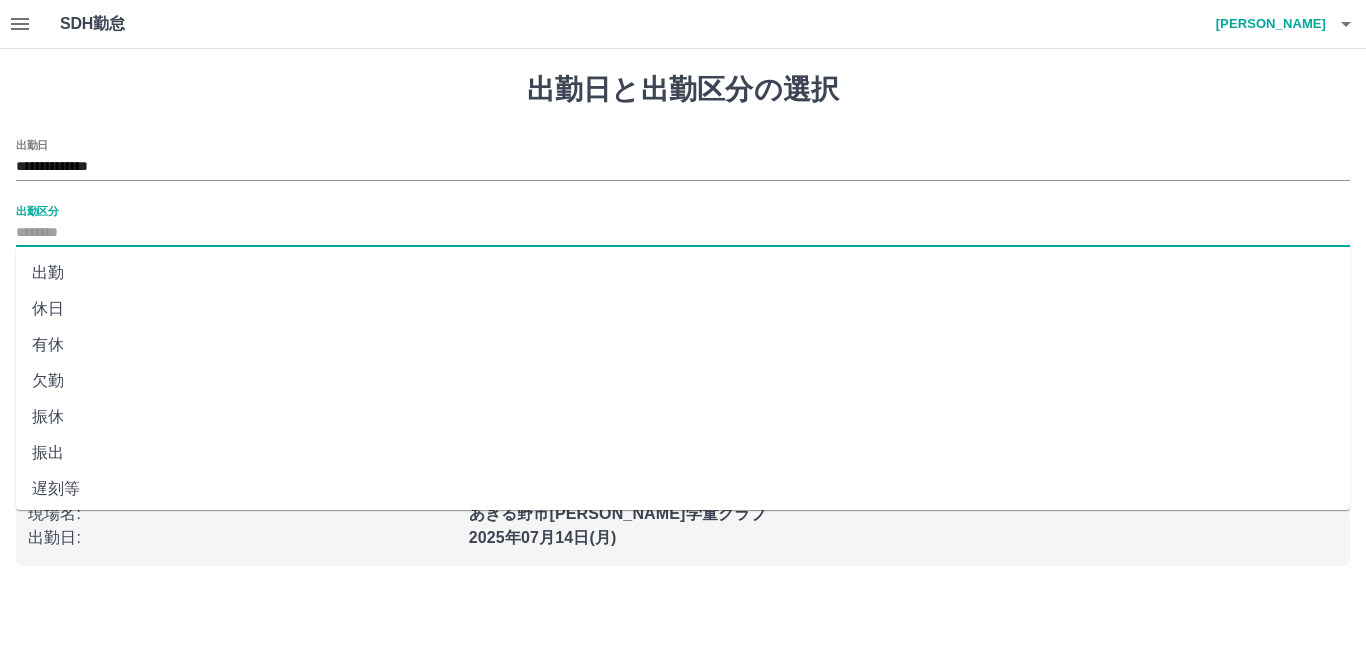 click on "出勤" at bounding box center [683, 273] 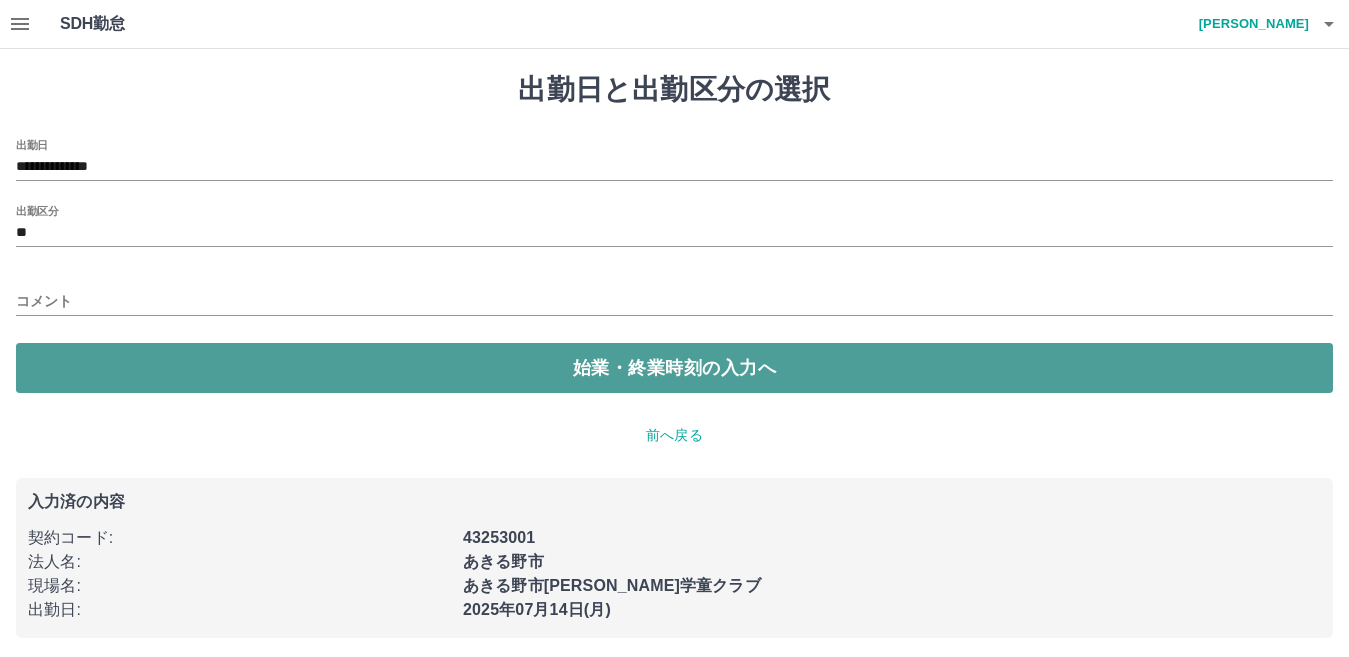 click on "始業・終業時刻の入力へ" at bounding box center [674, 368] 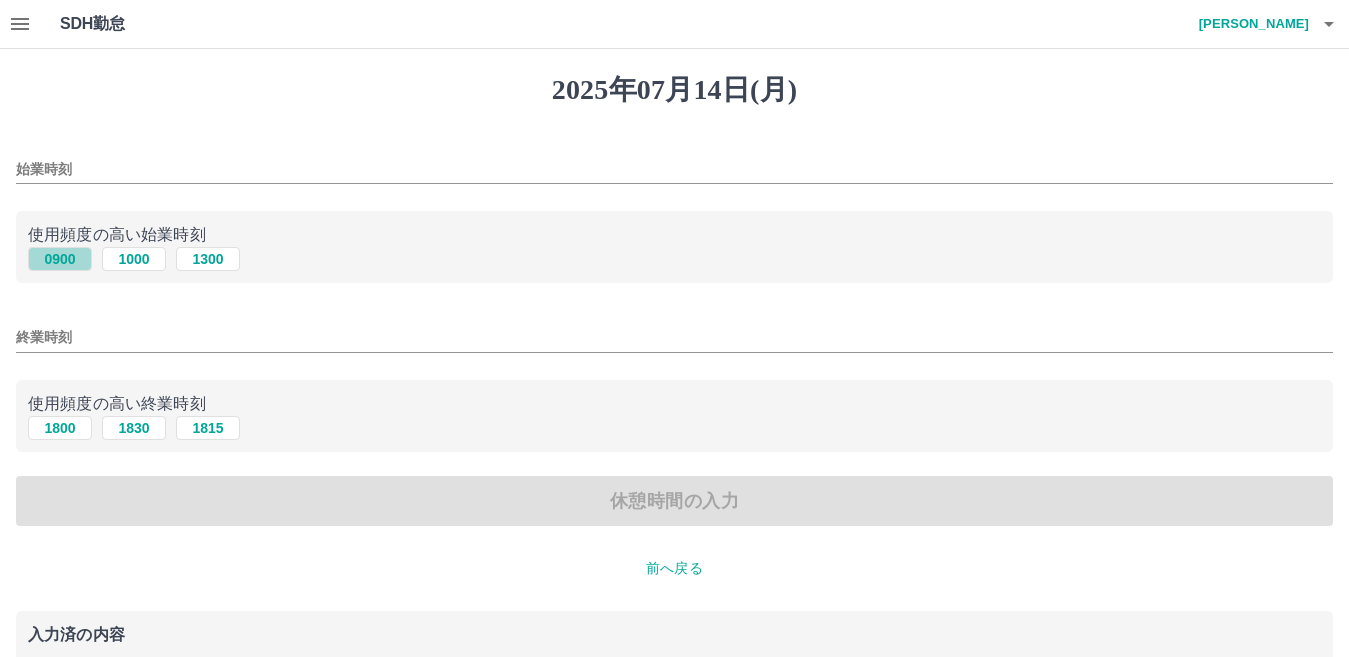 click on "0900" at bounding box center (60, 259) 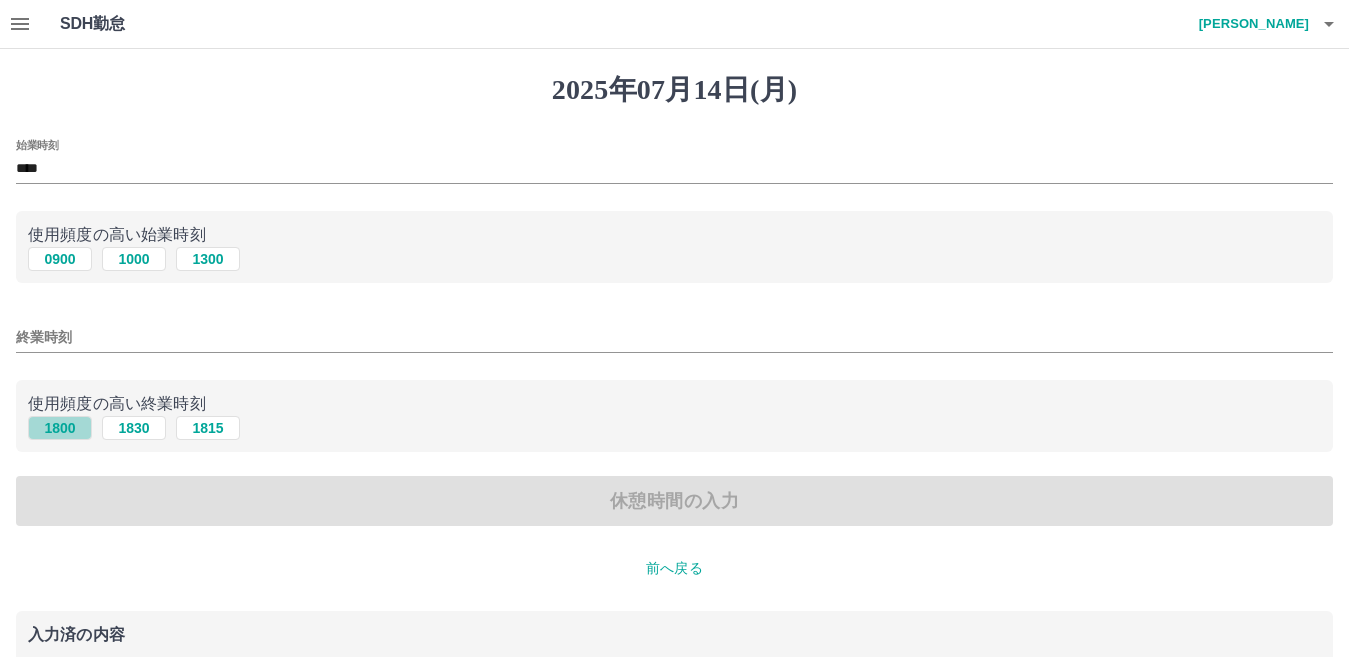 click on "1800" at bounding box center [60, 428] 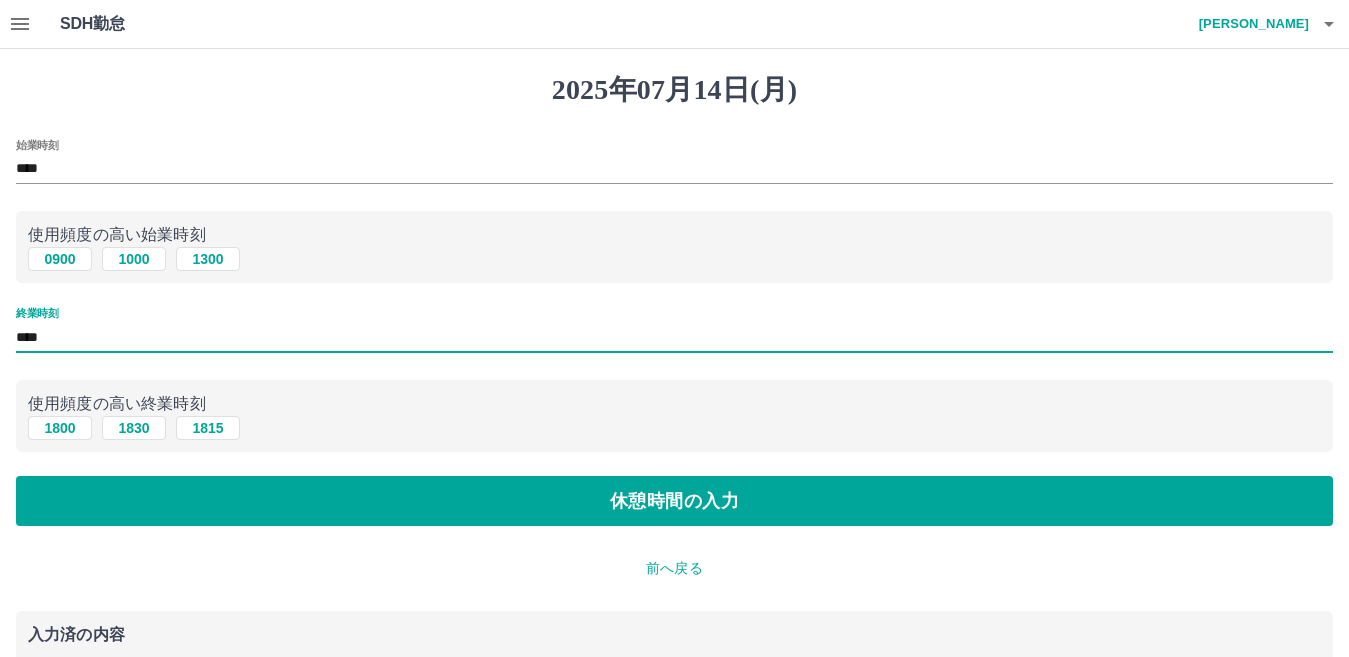 click on "****" at bounding box center [674, 337] 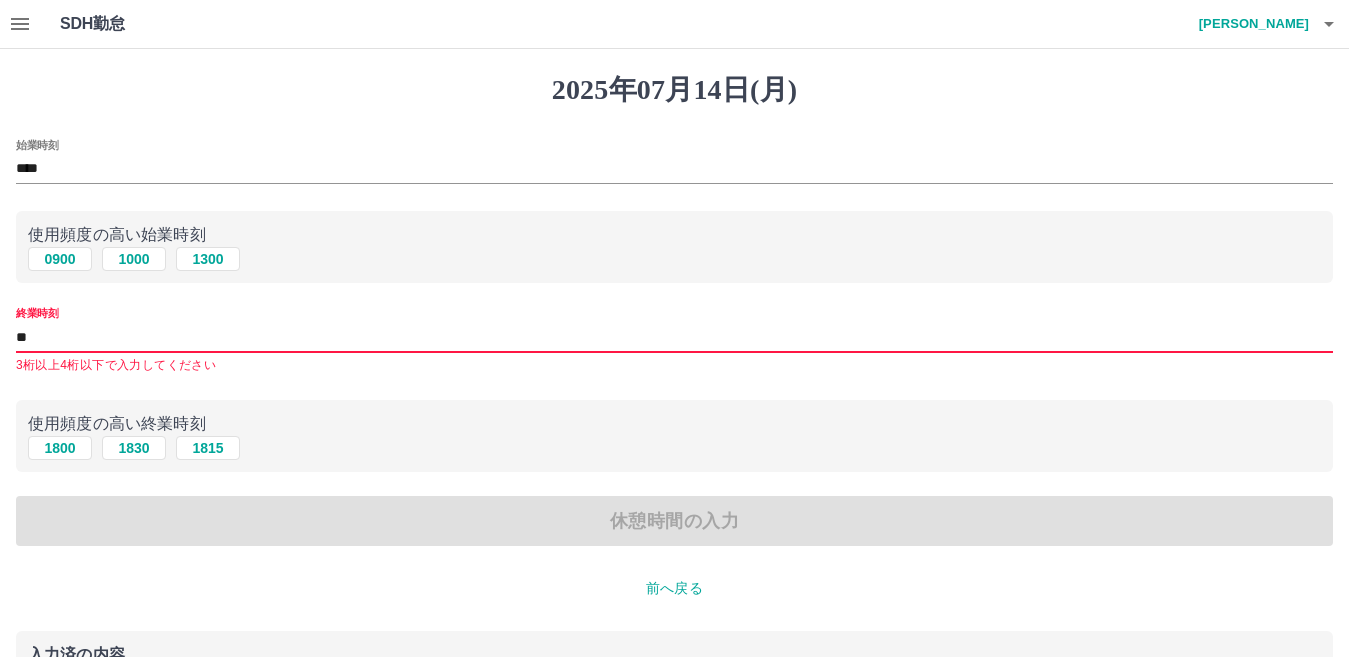type on "*" 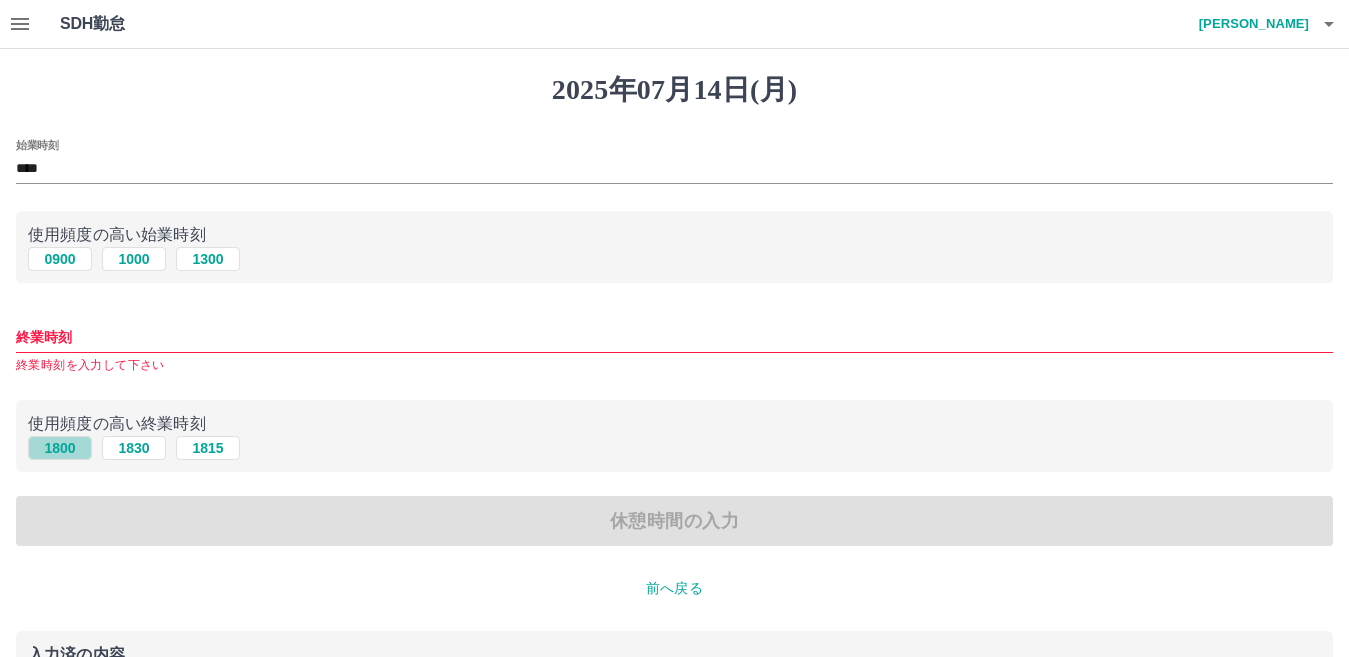 click on "1800" at bounding box center [60, 448] 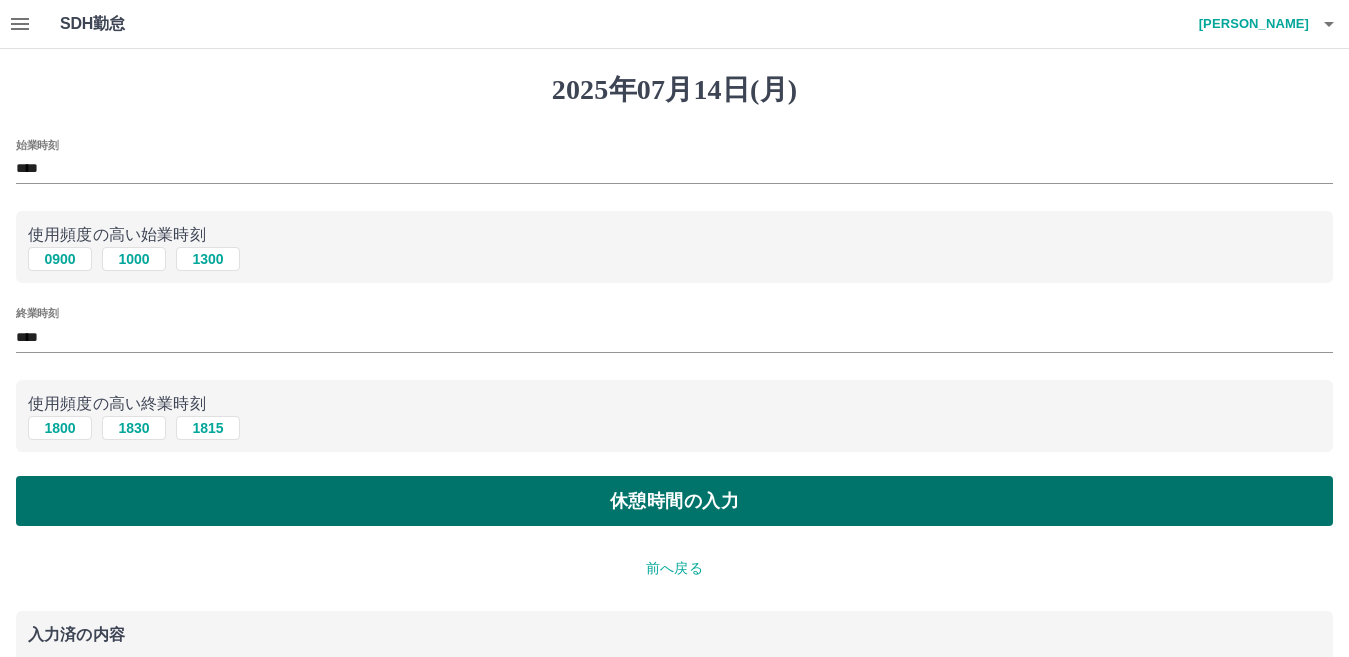 click on "休憩時間の入力" at bounding box center (674, 501) 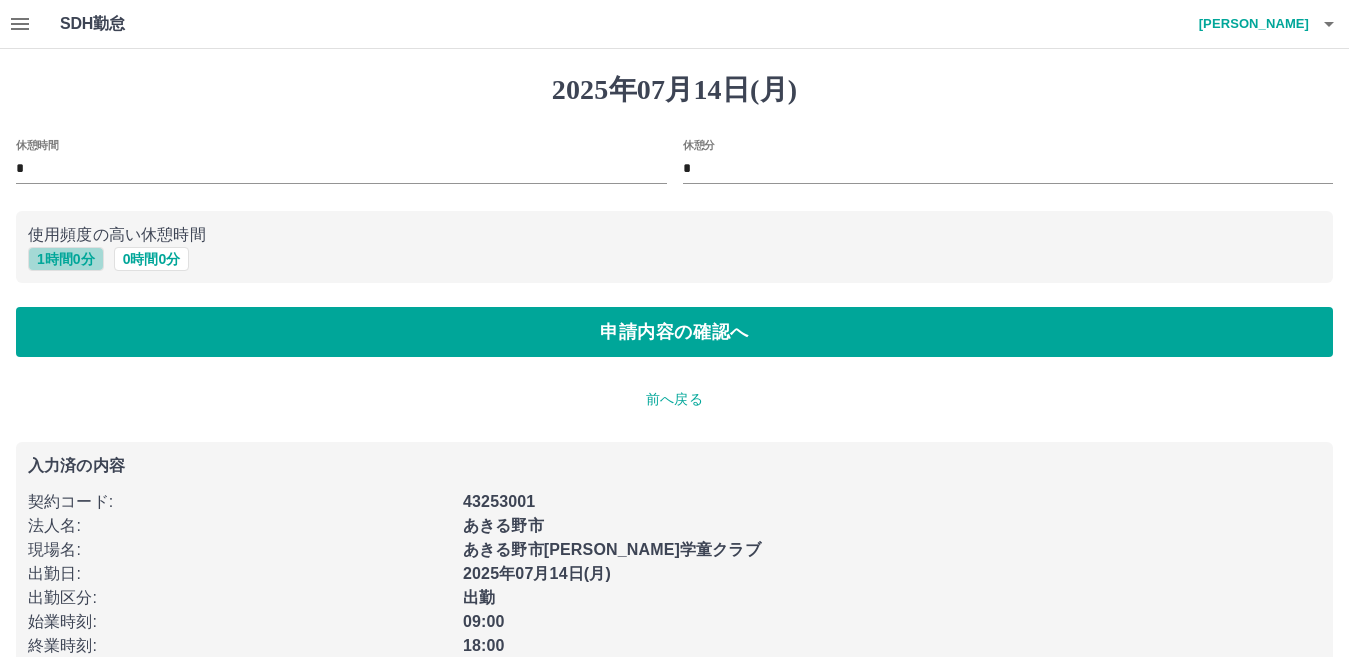 click on "1 時間 0 分" at bounding box center [66, 259] 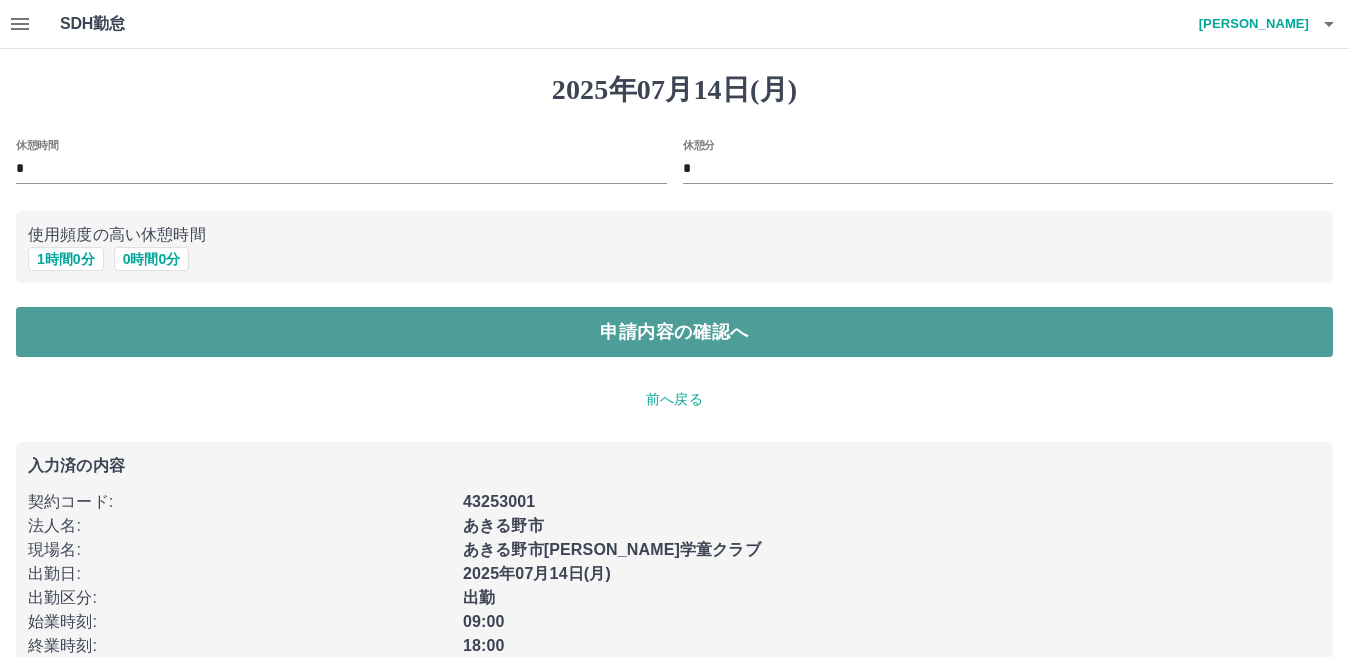 click on "申請内容の確認へ" at bounding box center (674, 332) 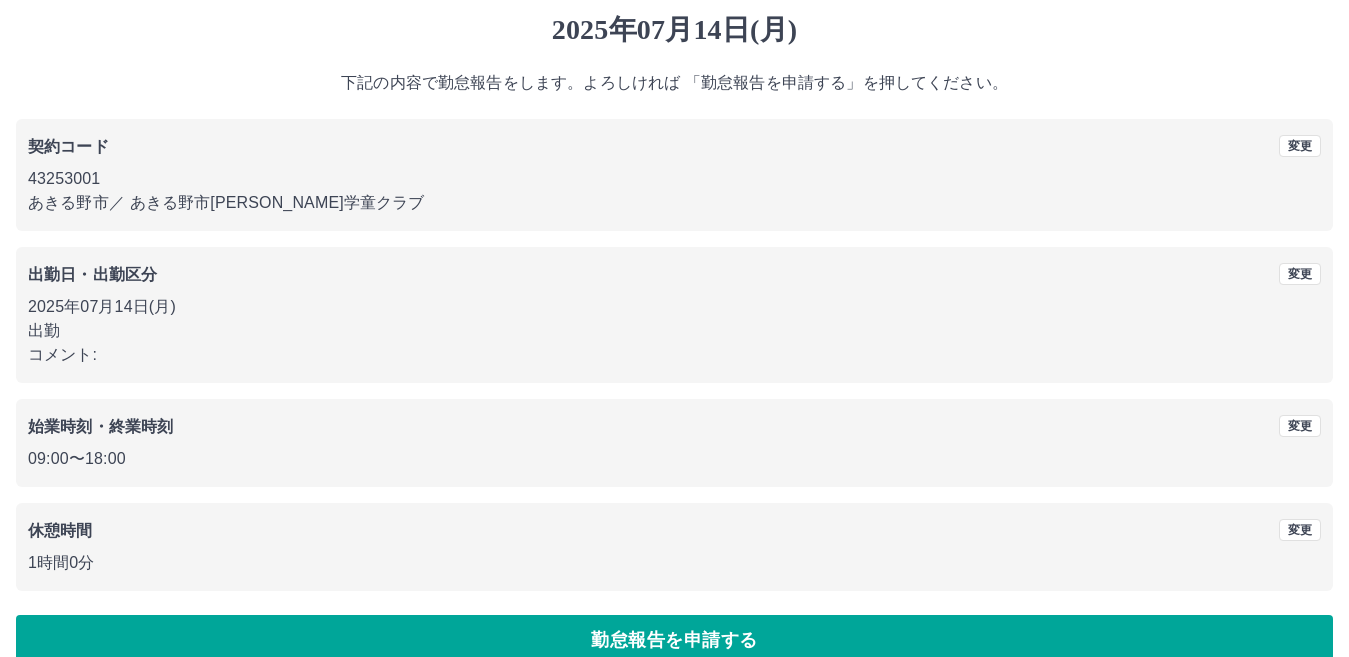 scroll, scrollTop: 92, scrollLeft: 0, axis: vertical 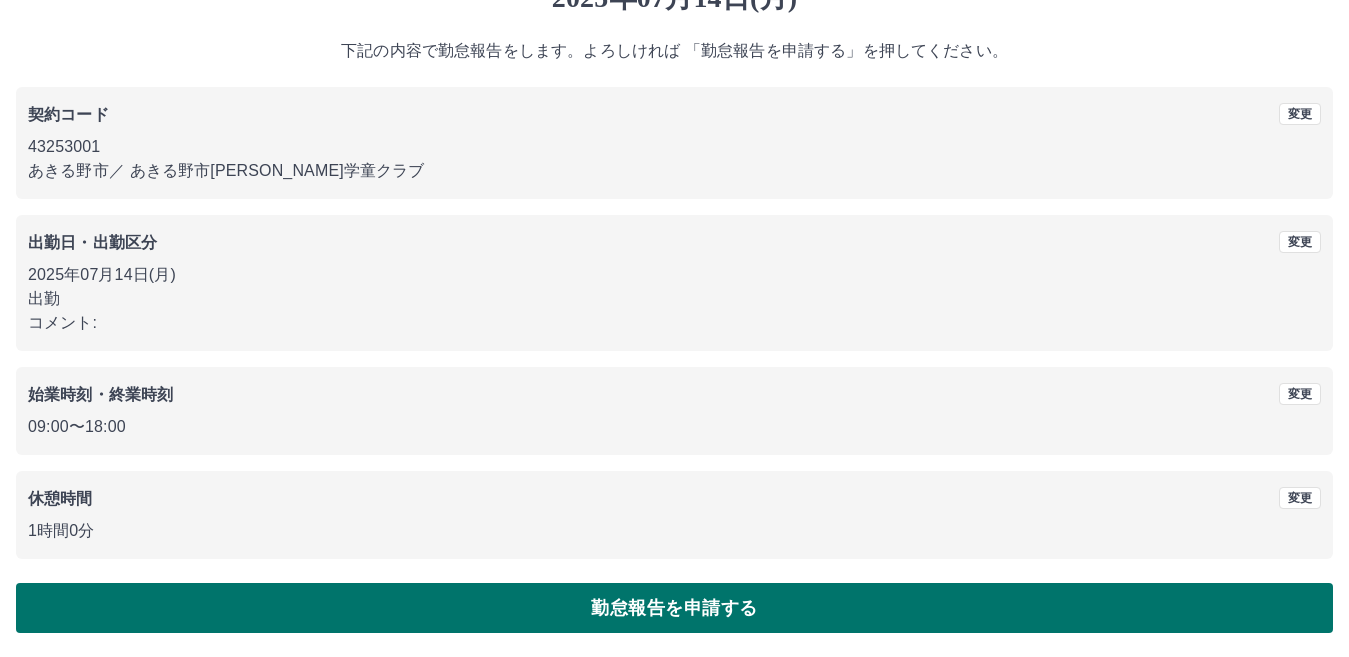 click on "勤怠報告を申請する" at bounding box center (674, 608) 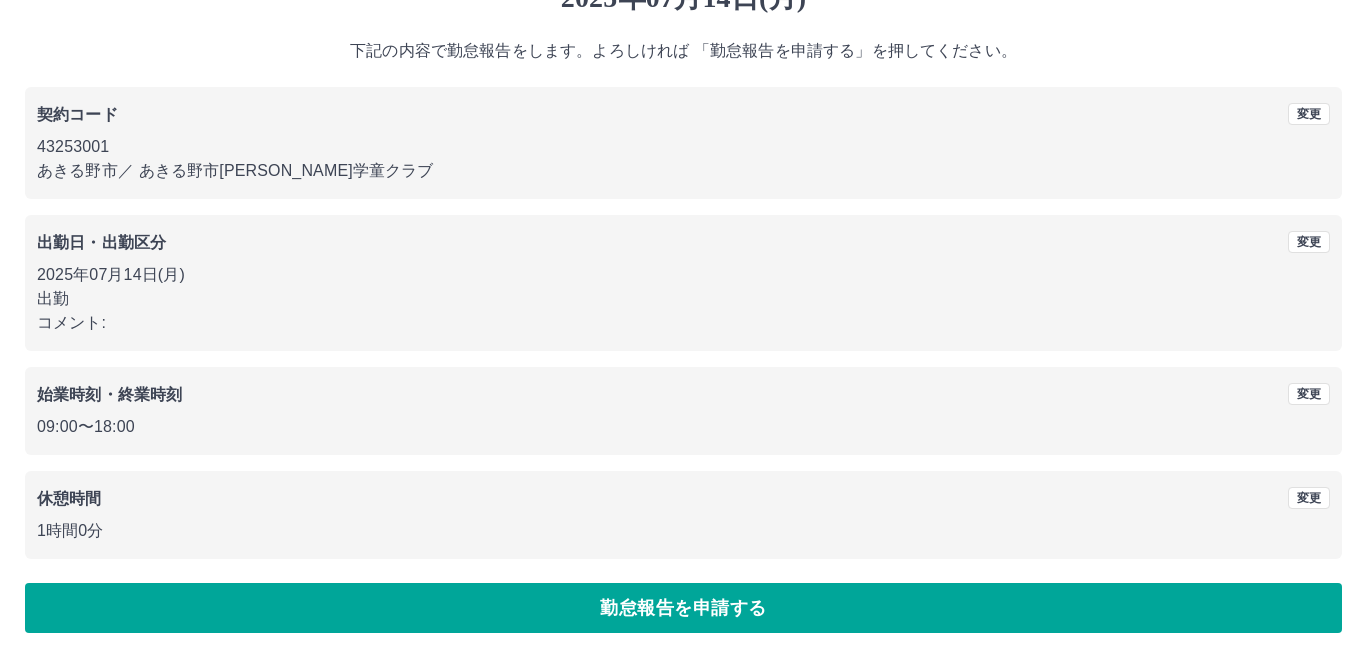 scroll, scrollTop: 0, scrollLeft: 0, axis: both 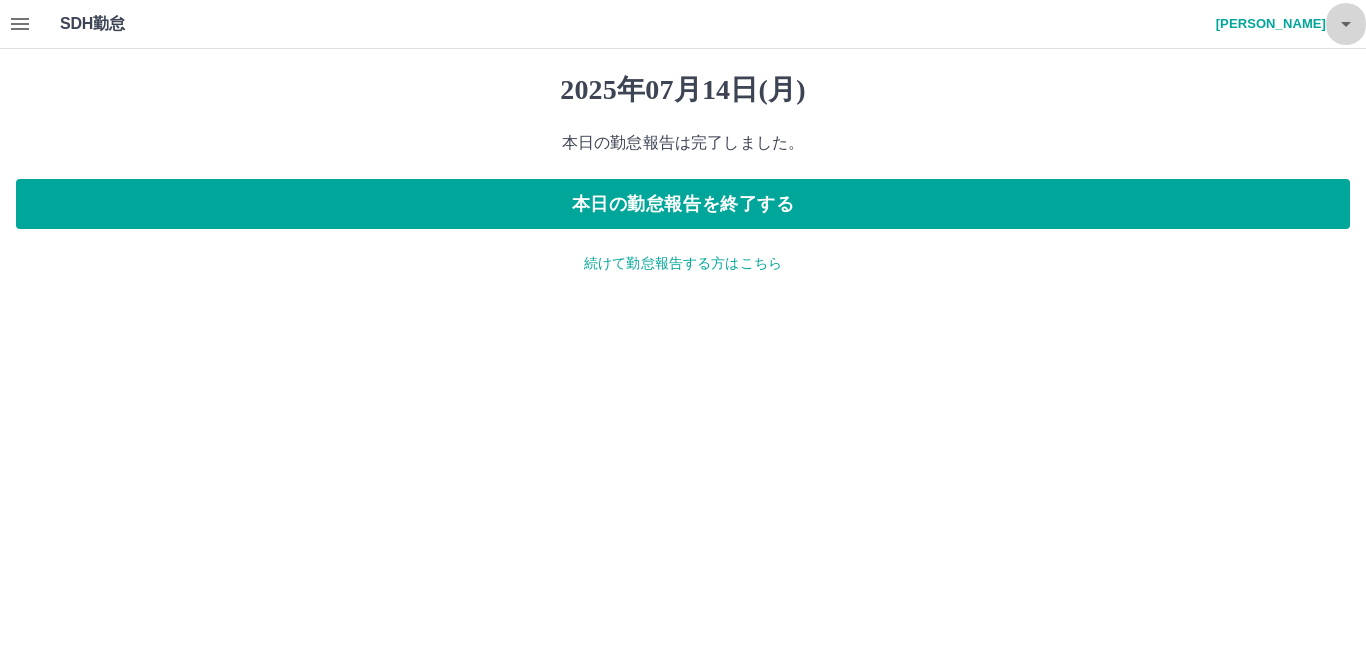 click 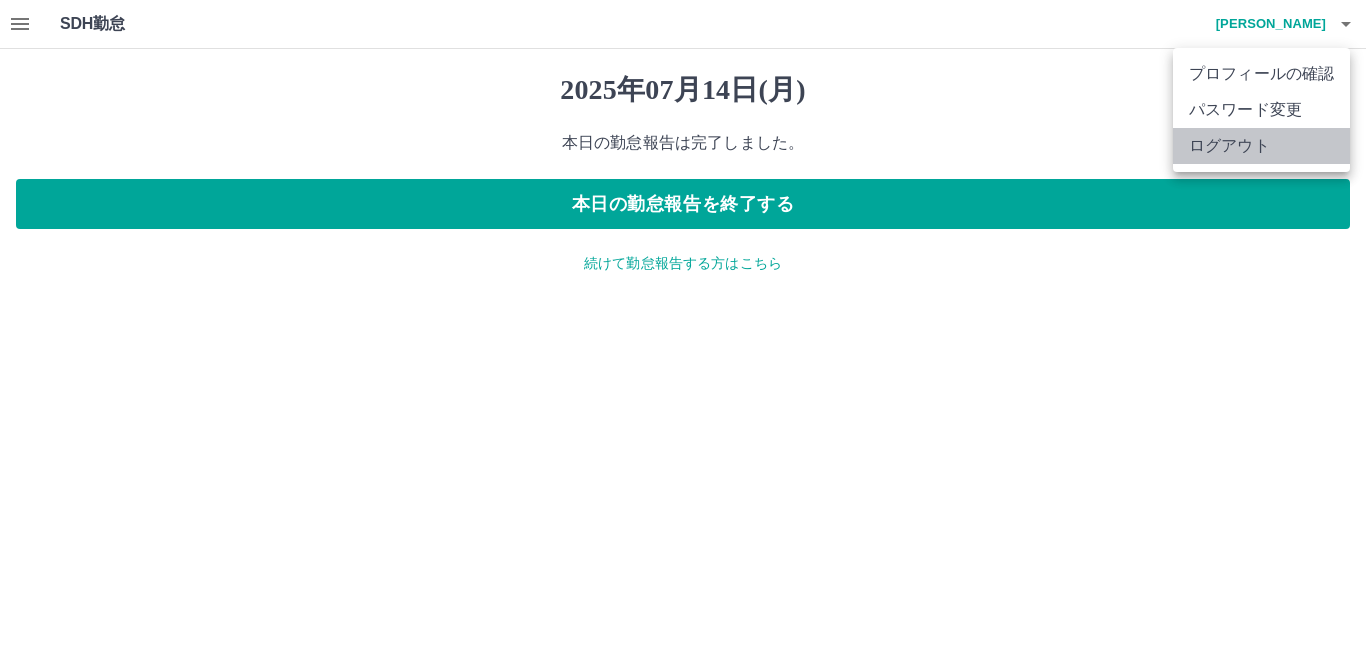 click on "ログアウト" at bounding box center [1261, 146] 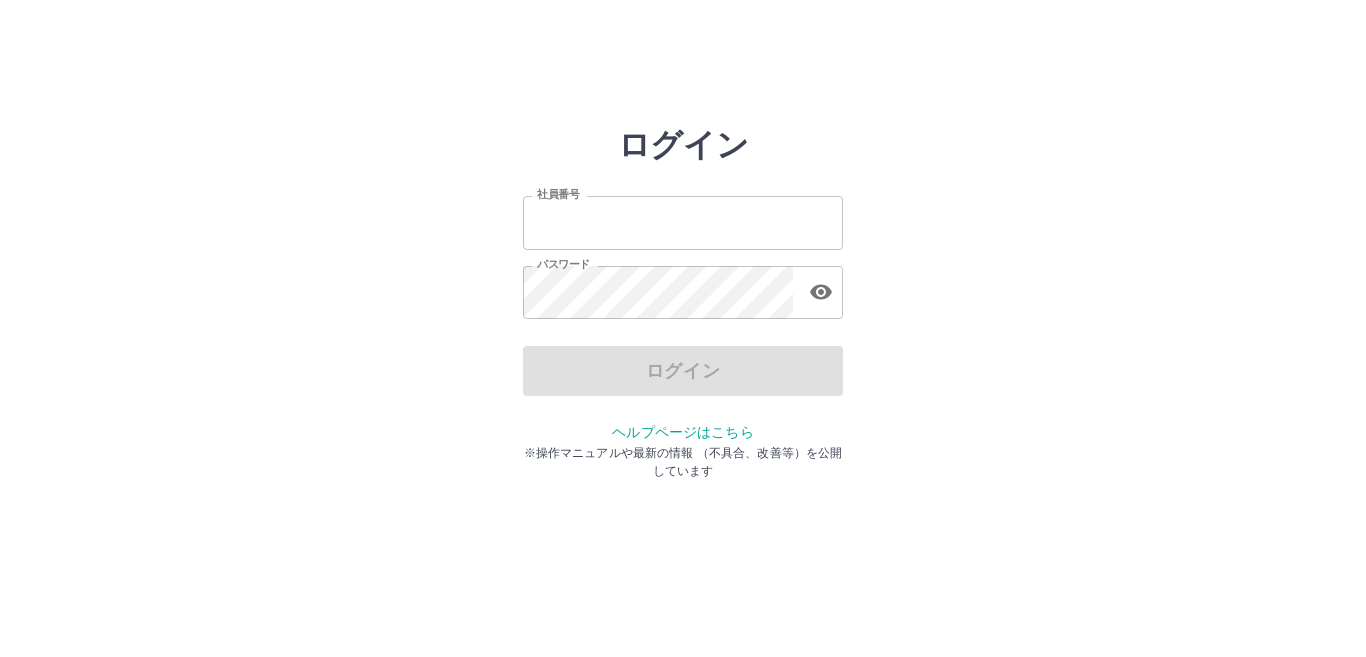 scroll, scrollTop: 0, scrollLeft: 0, axis: both 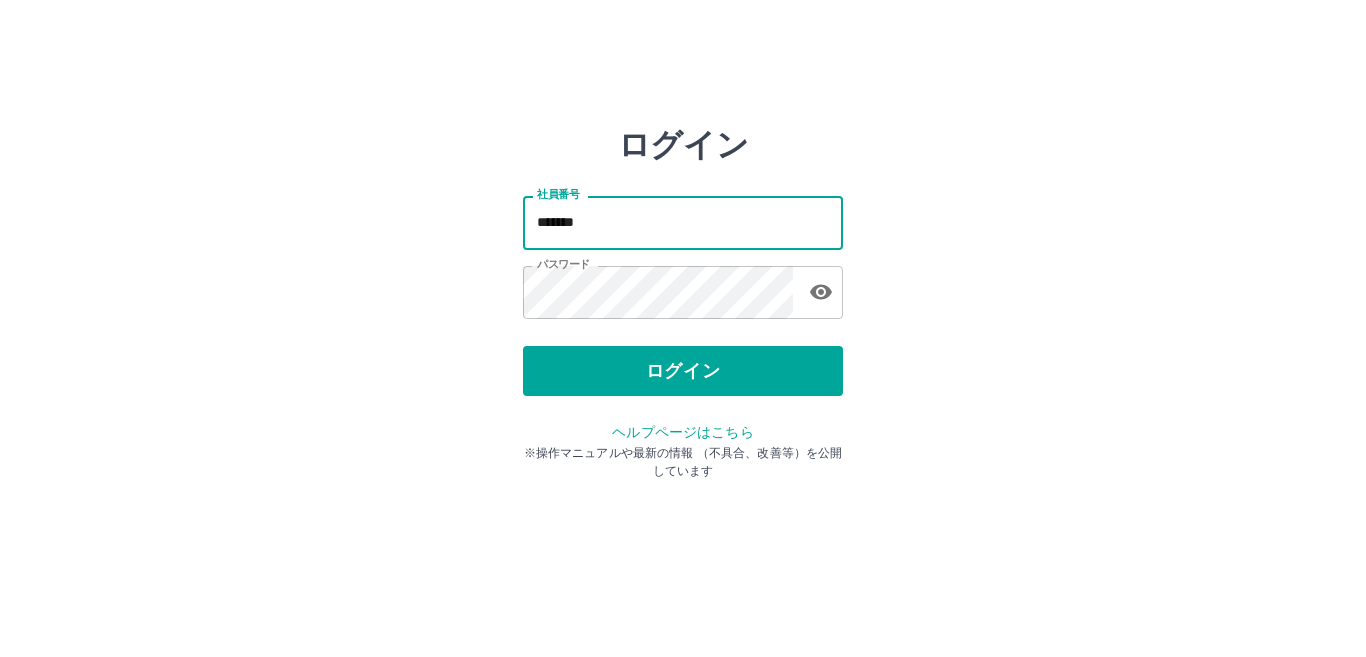 click on "*******" at bounding box center (683, 222) 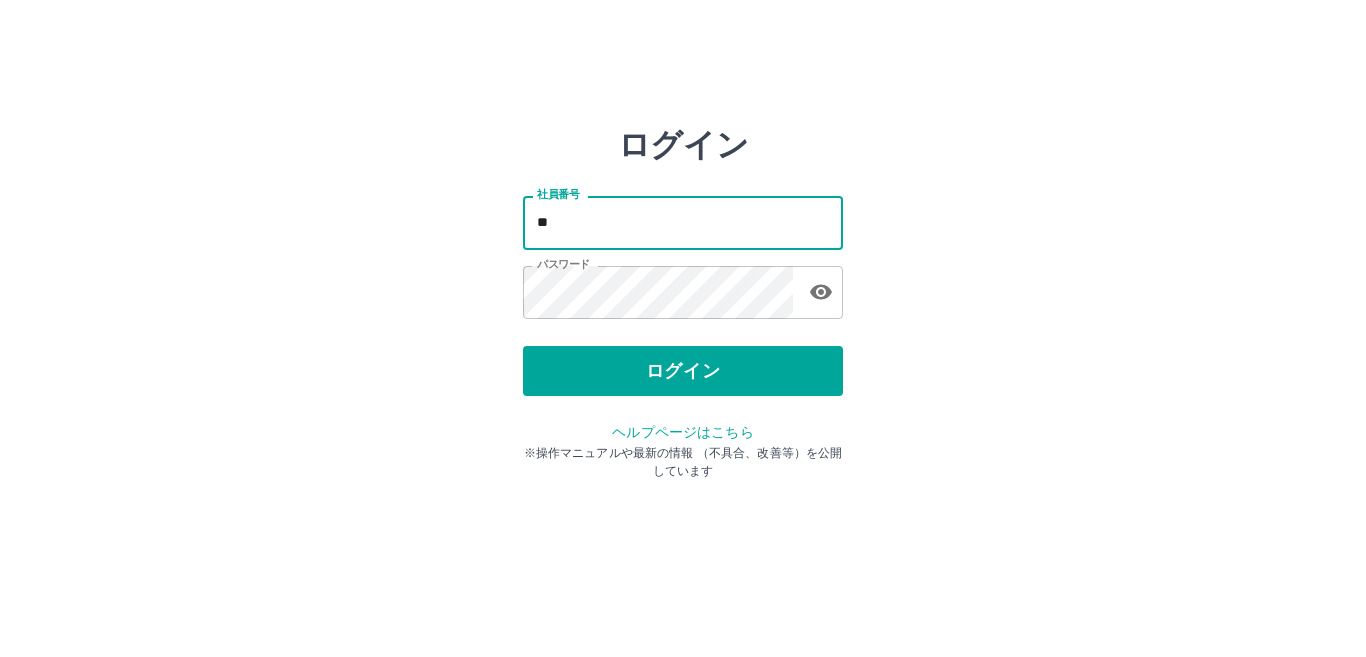 type on "*" 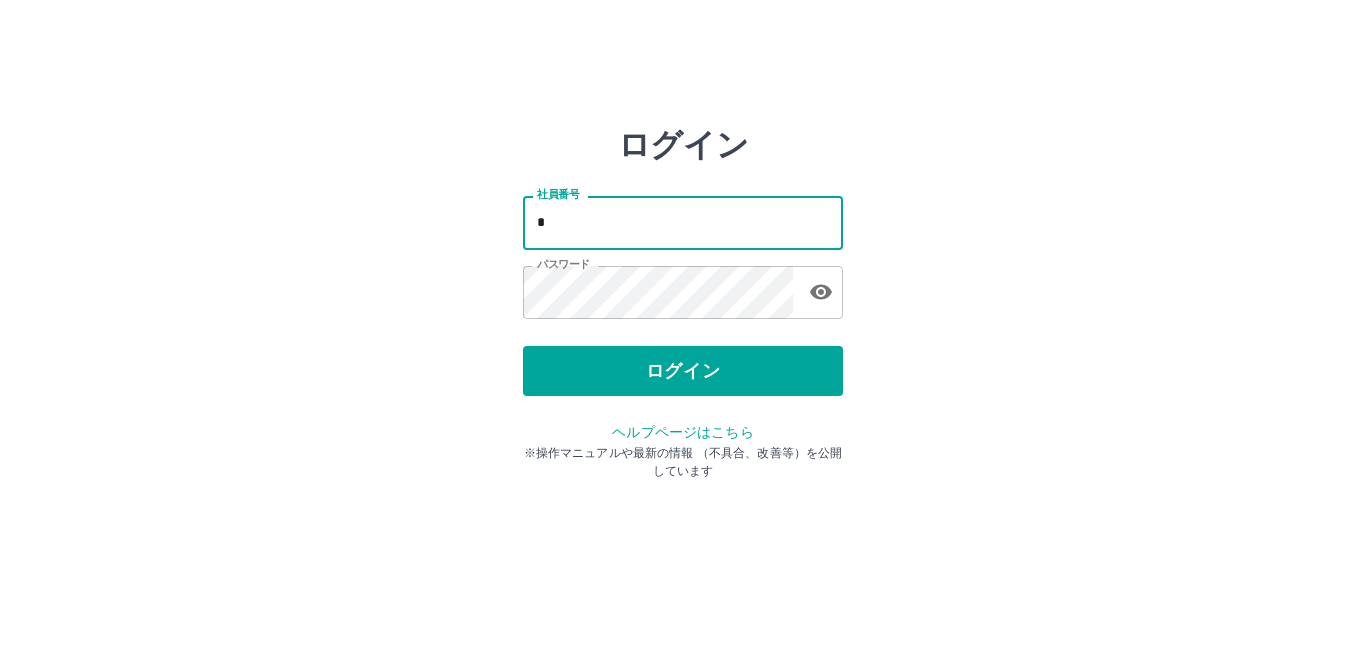 type 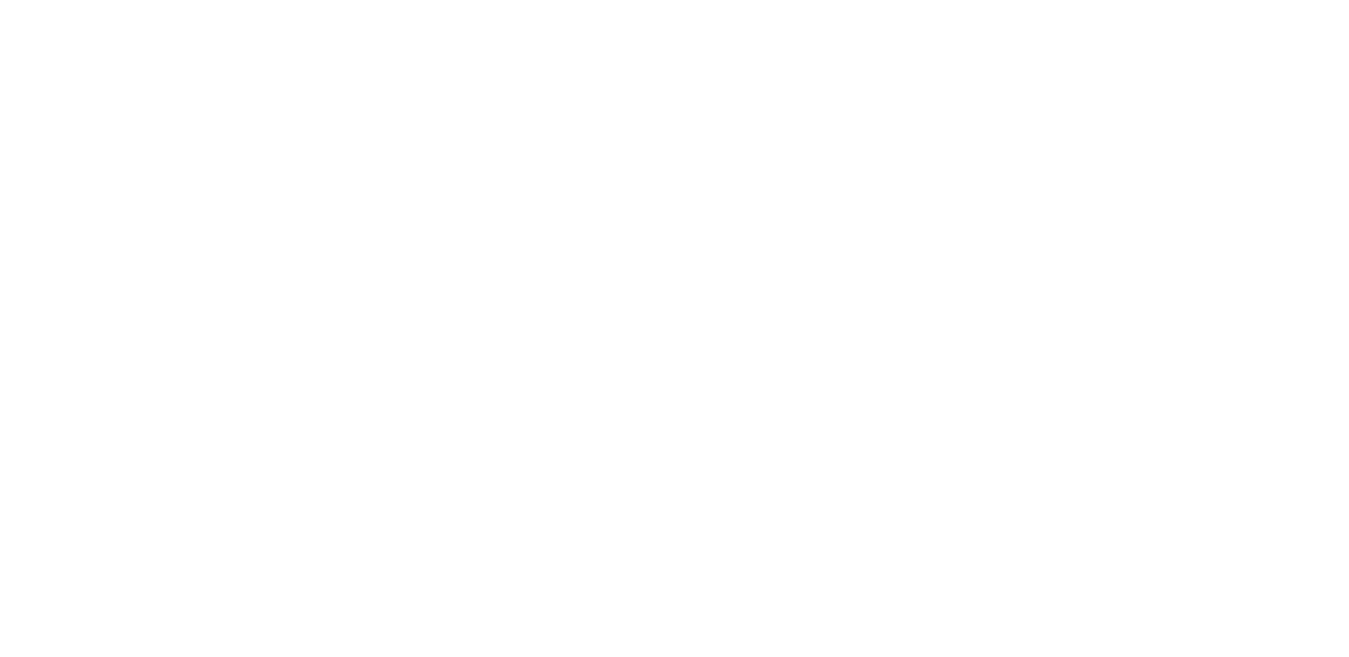 scroll, scrollTop: 0, scrollLeft: 0, axis: both 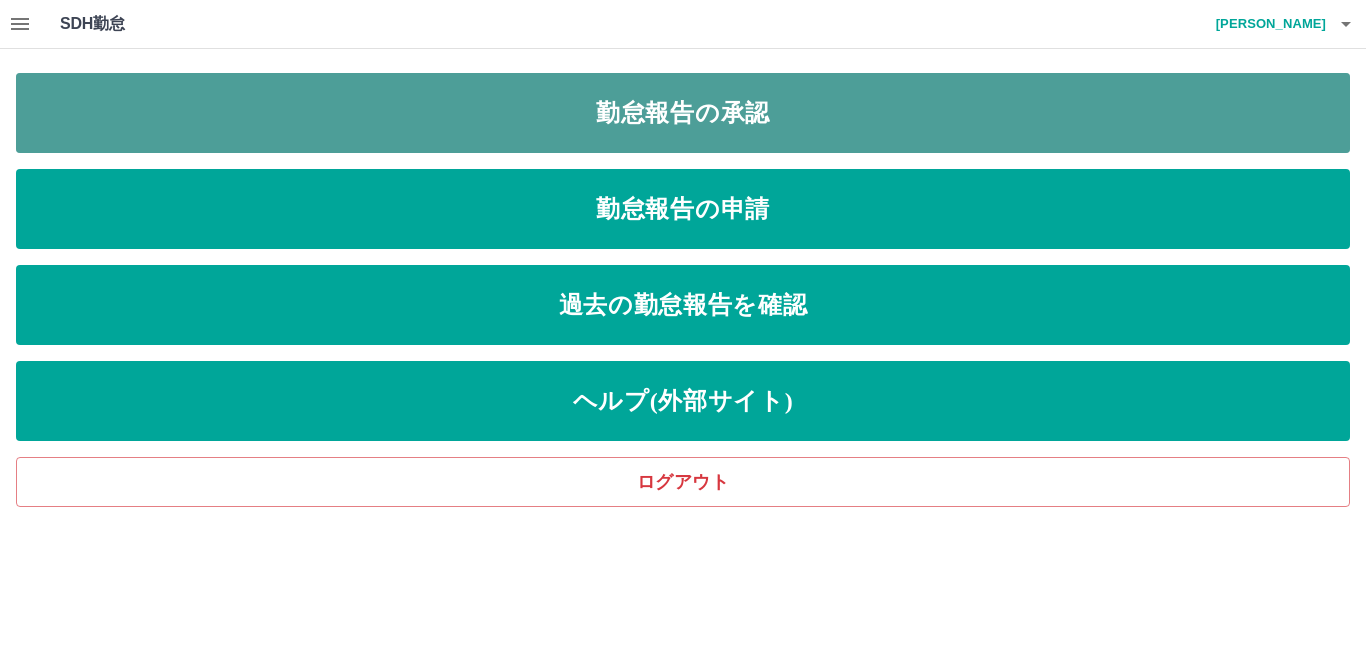 click on "勤怠報告の承認" at bounding box center [683, 113] 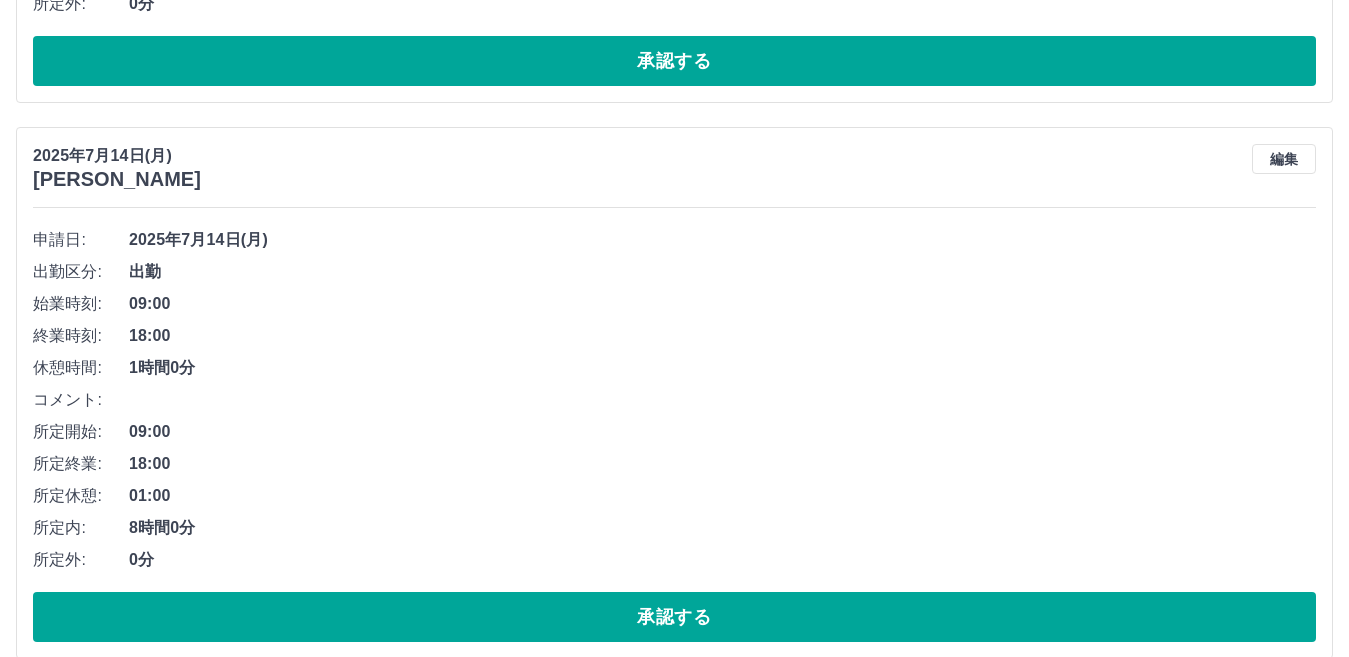scroll, scrollTop: 700, scrollLeft: 0, axis: vertical 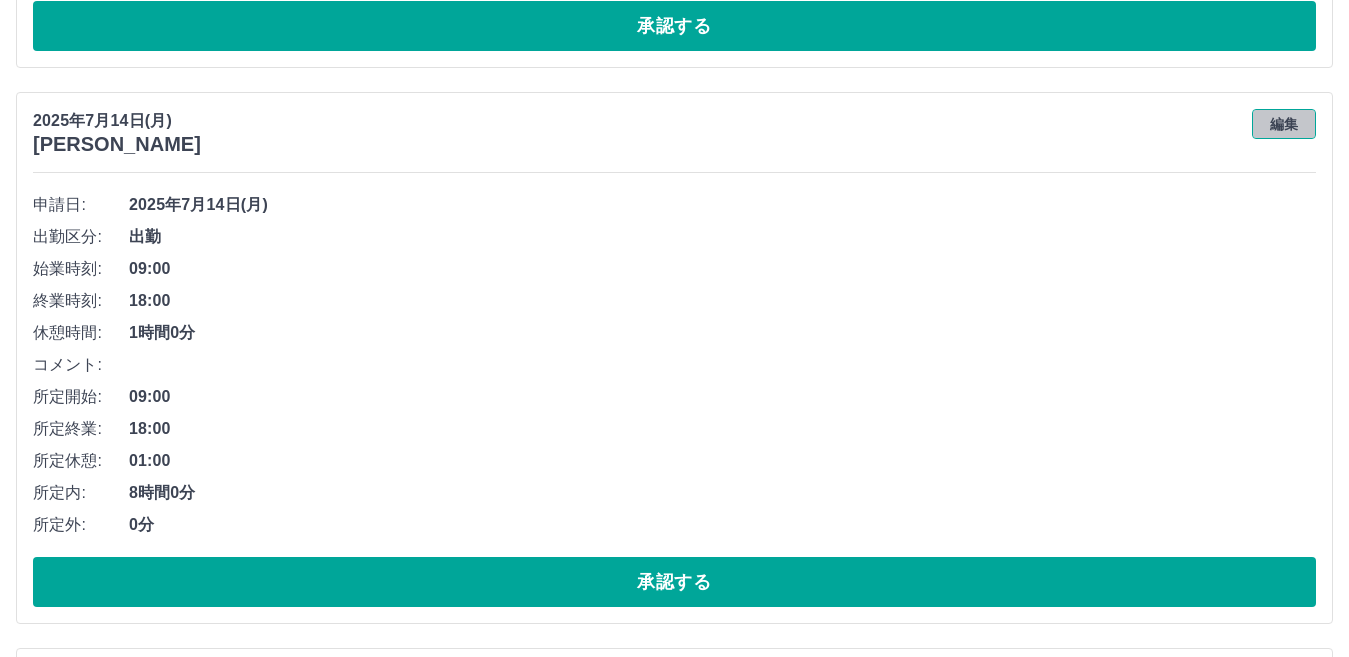 click on "編集" at bounding box center (1284, 124) 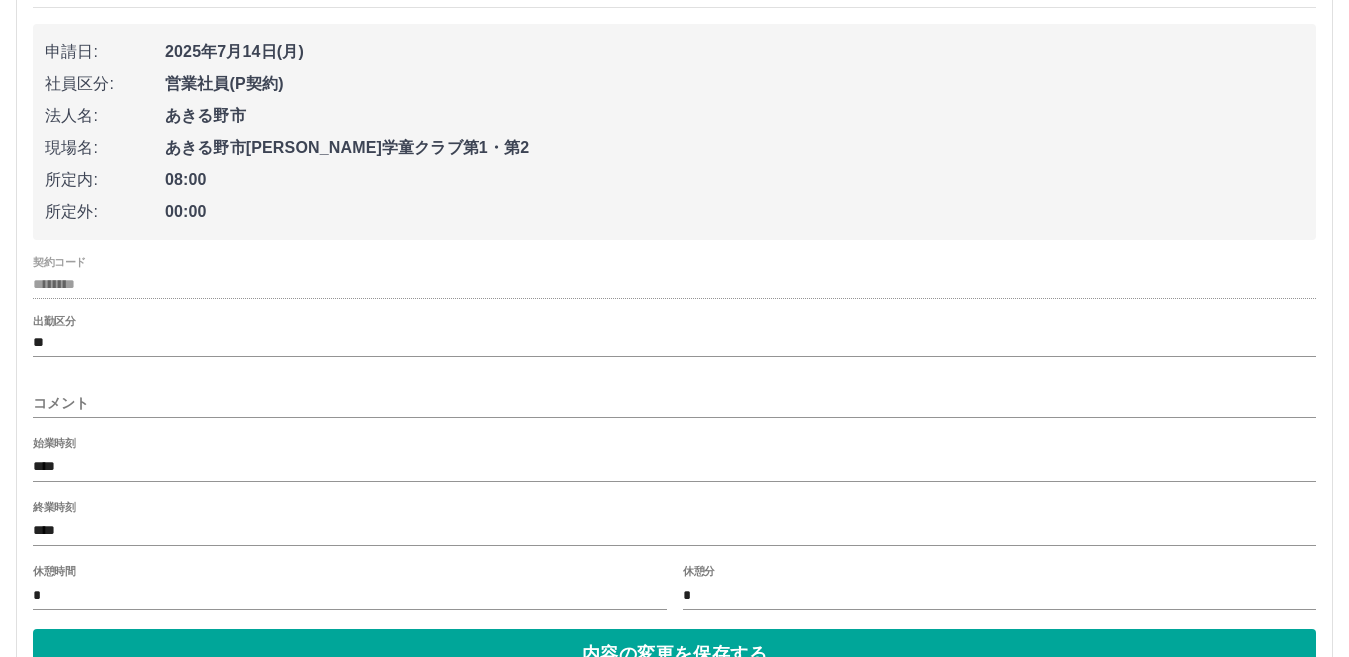 scroll, scrollTop: 900, scrollLeft: 0, axis: vertical 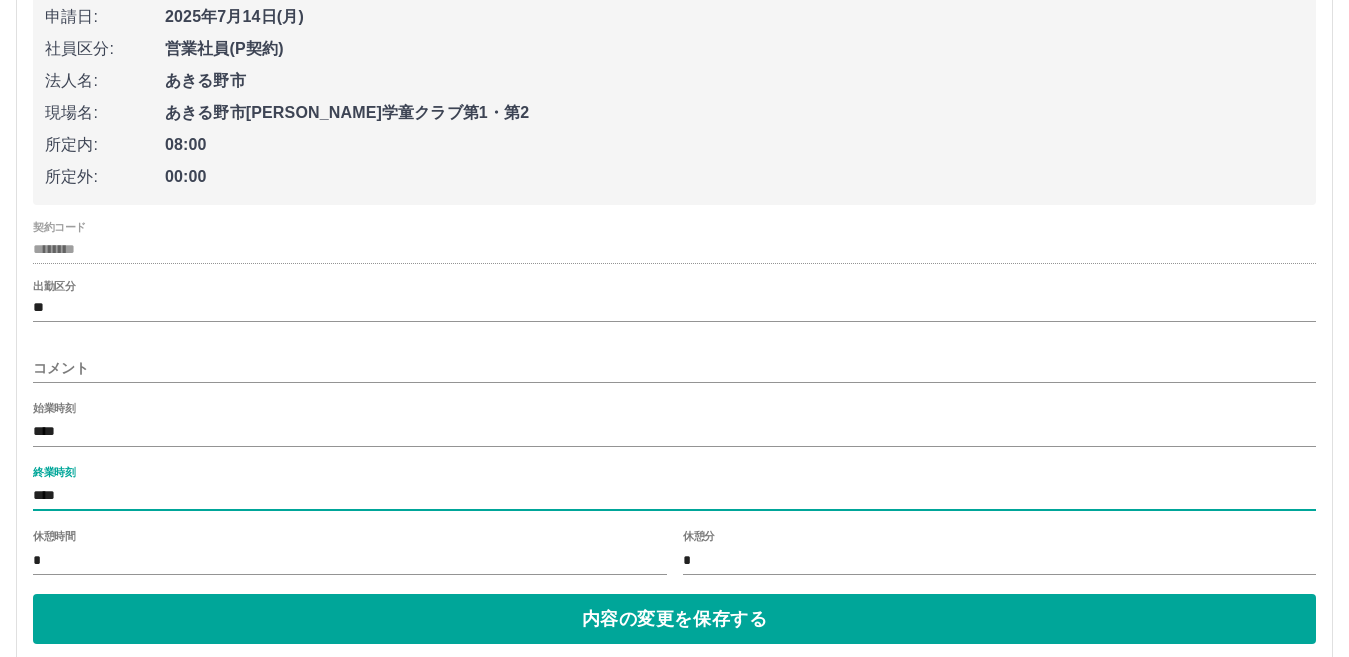 click on "****" at bounding box center [674, 496] 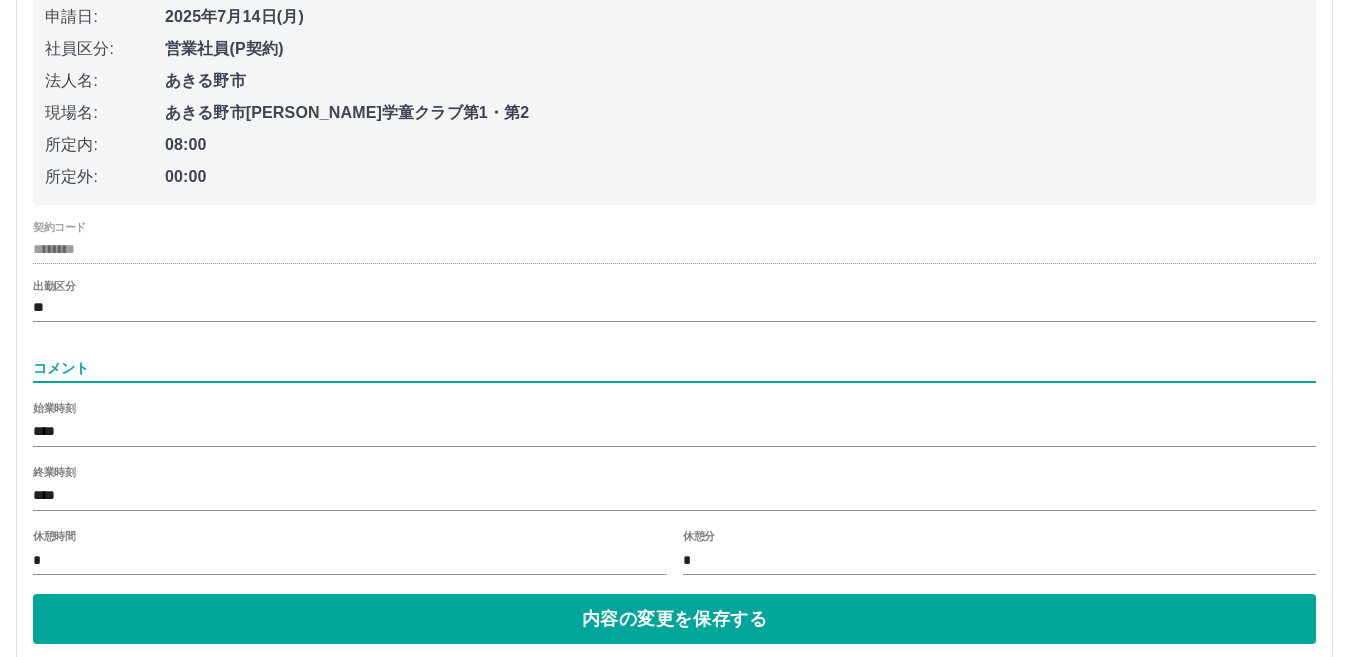 click on "コメント" at bounding box center [674, 368] 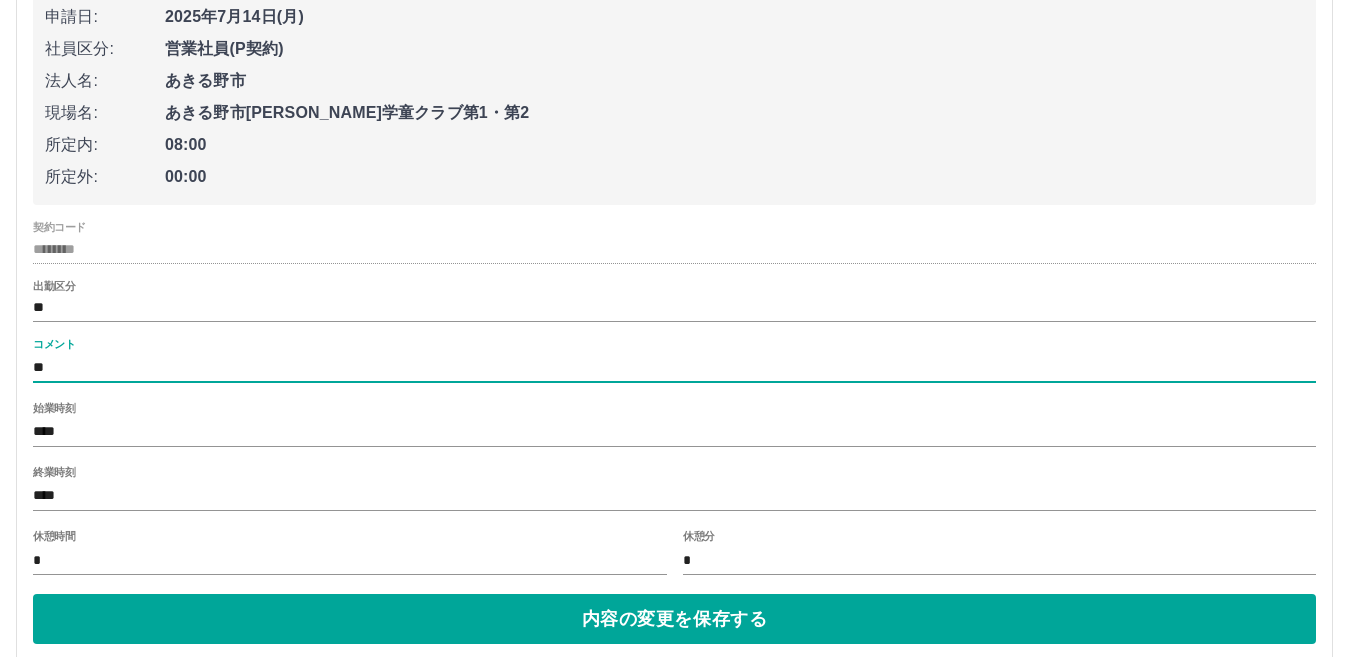 type on "*" 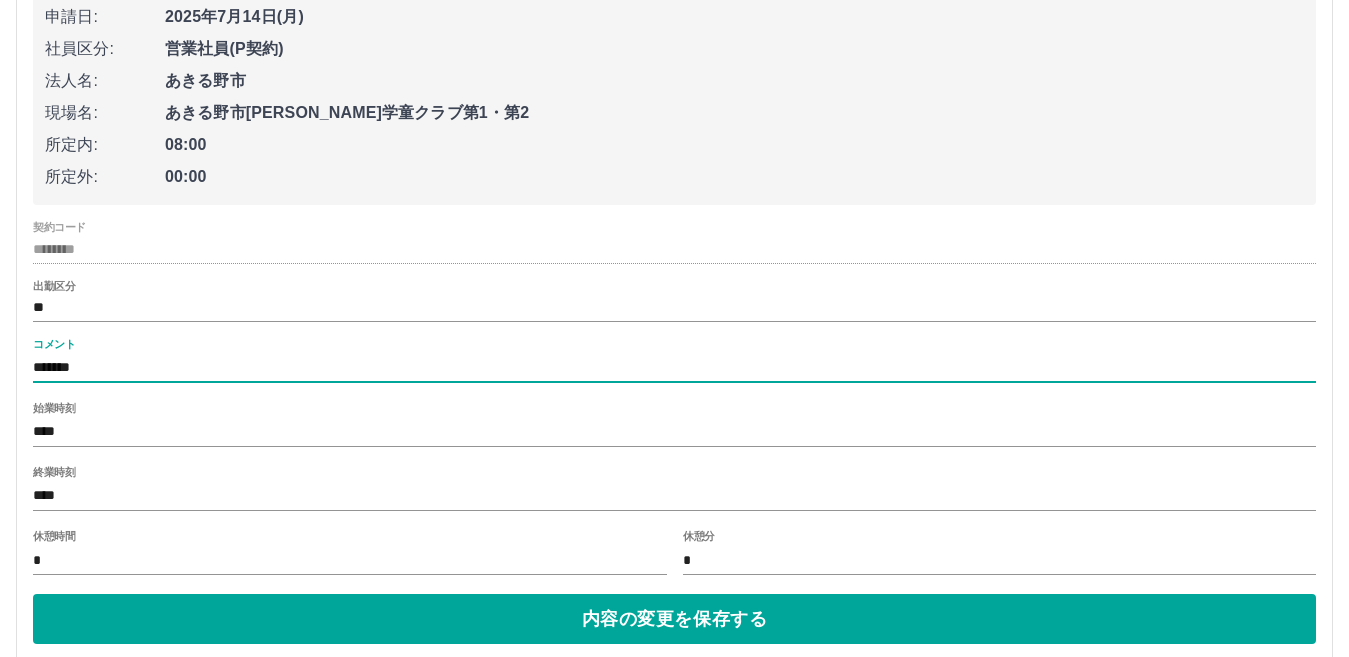 click on "*******" at bounding box center (674, 368) 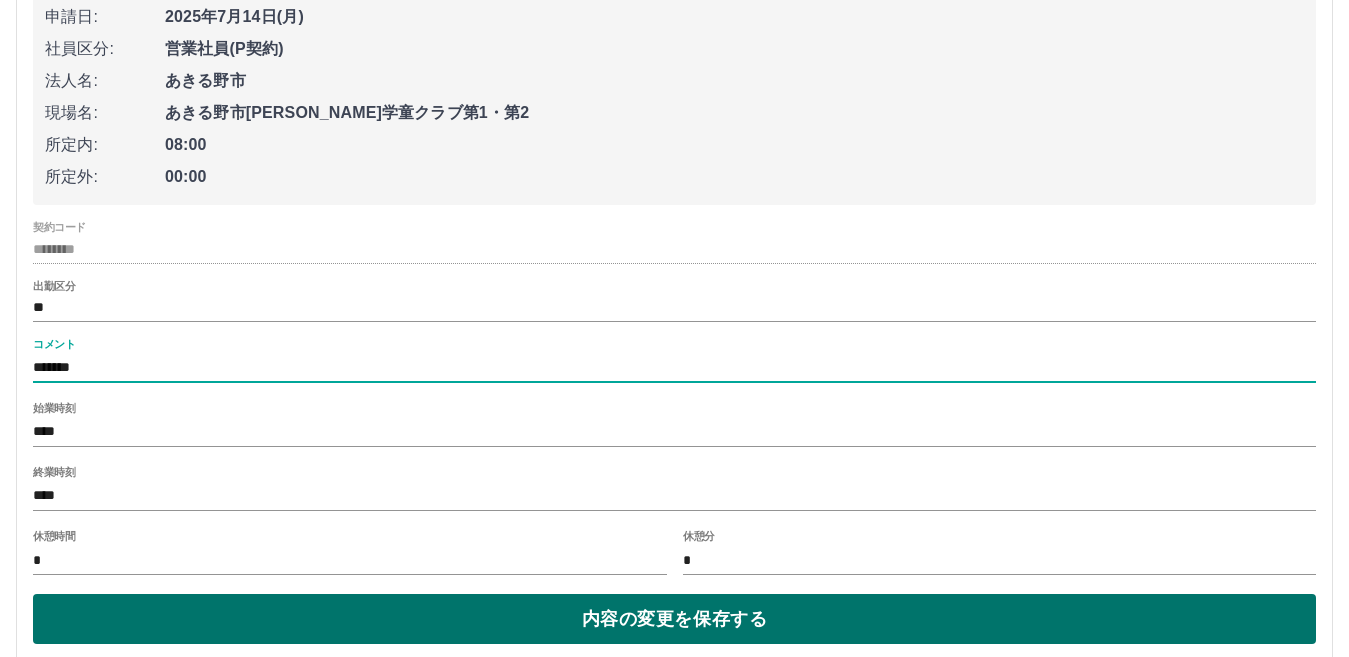 type on "*******" 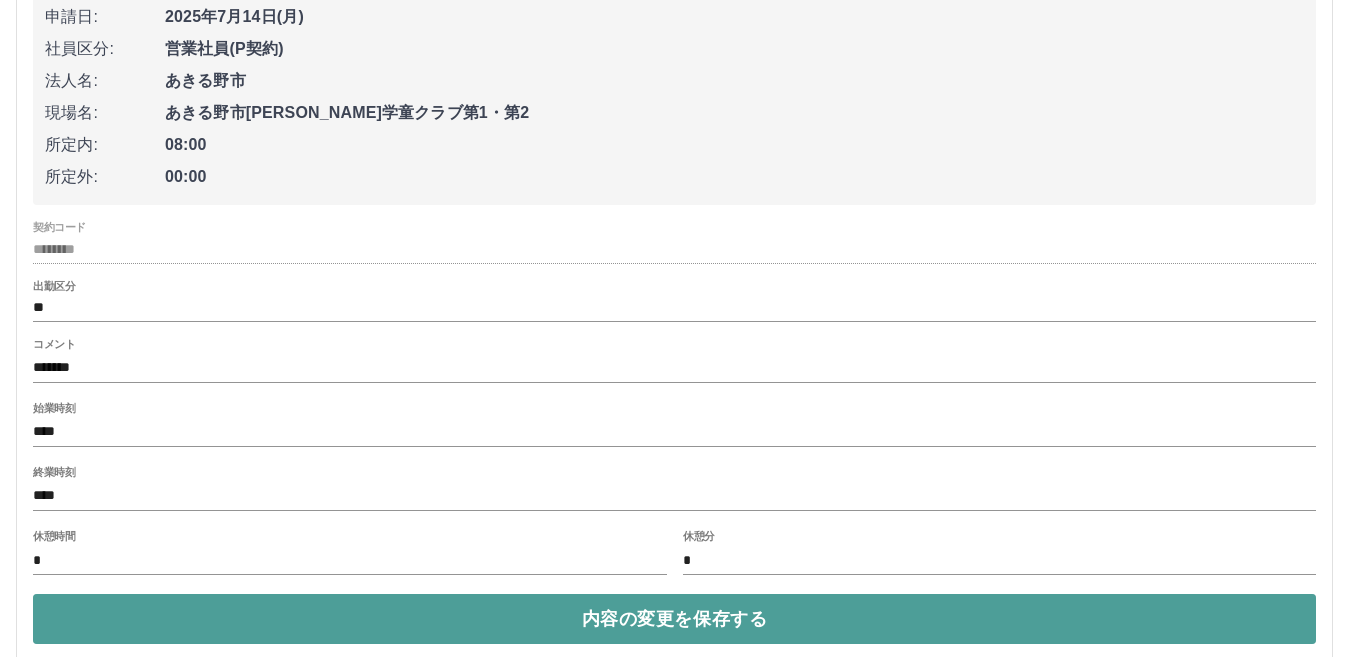 click on "内容の変更を保存する" at bounding box center [674, 619] 